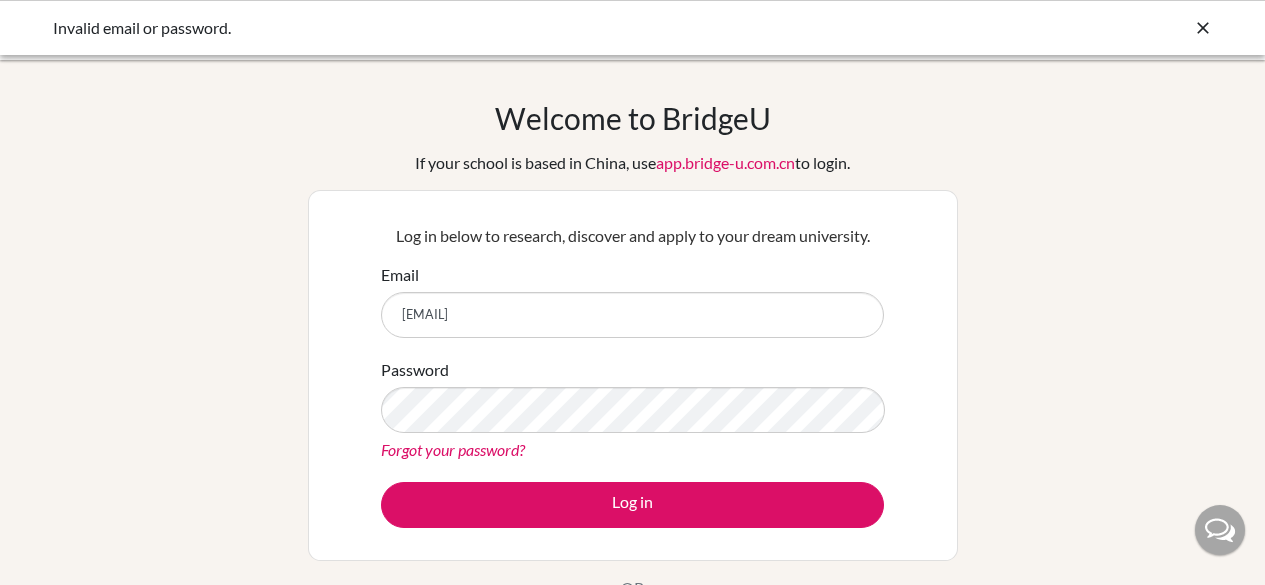 scroll, scrollTop: 326, scrollLeft: 0, axis: vertical 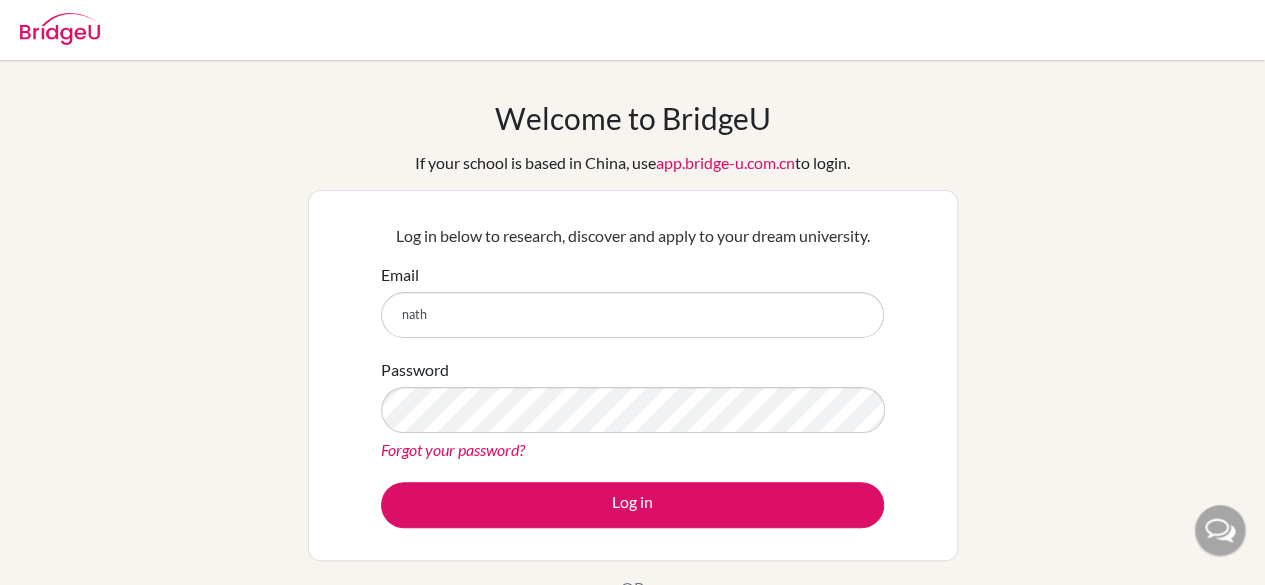 type on "[EMAIL]" 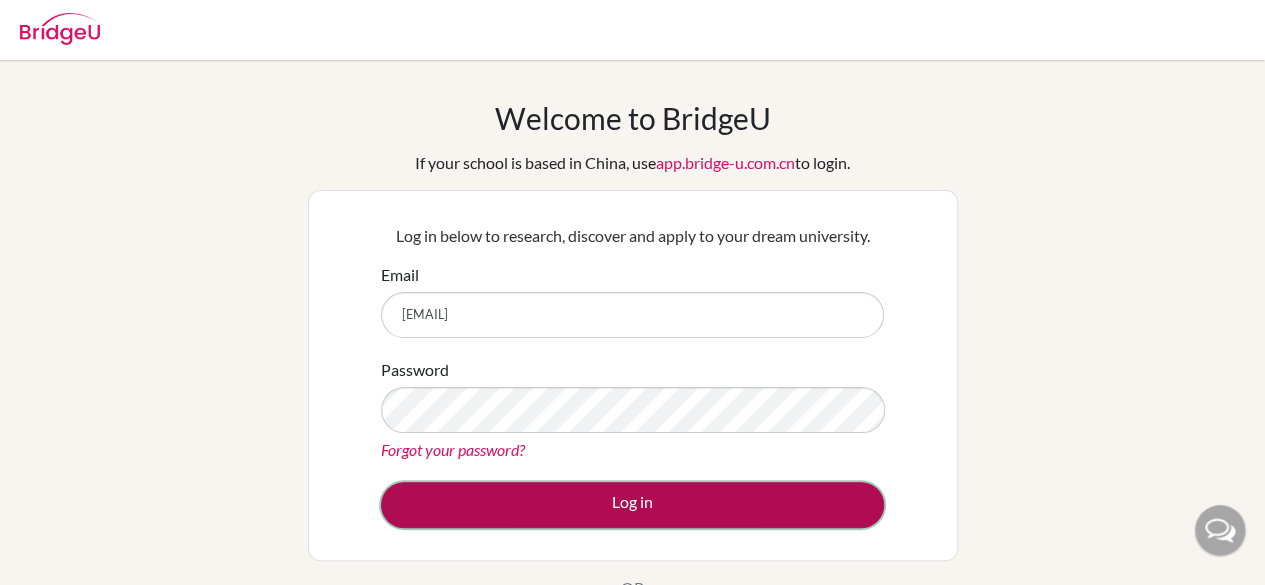 click on "Log in" at bounding box center [632, 505] 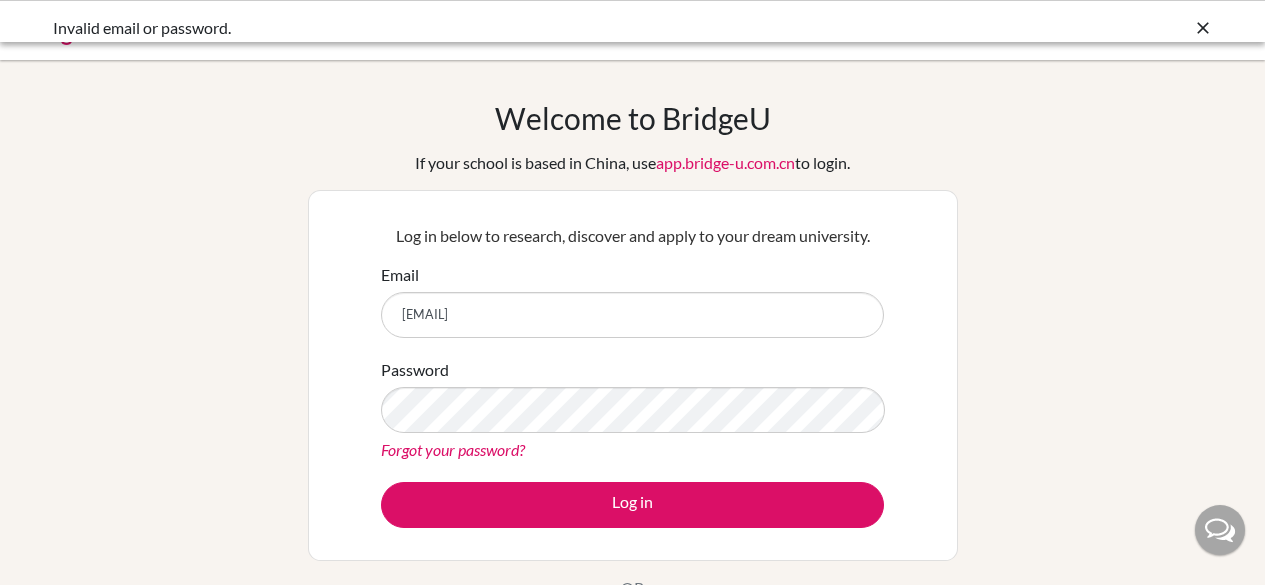 scroll, scrollTop: 0, scrollLeft: 0, axis: both 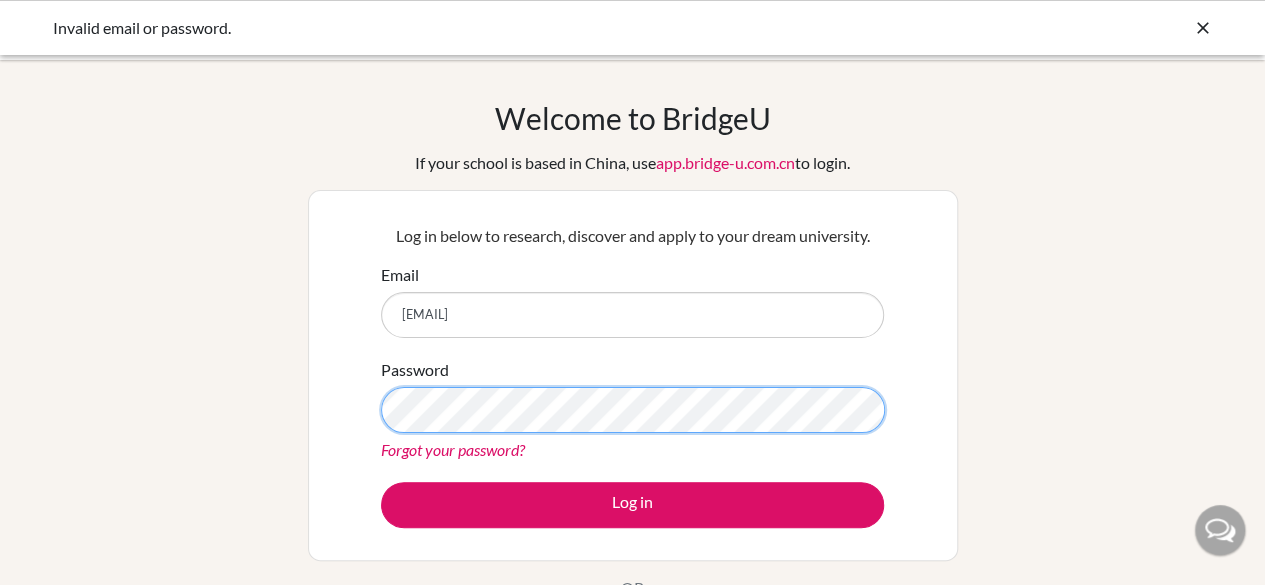 click on "Log in" at bounding box center [632, 505] 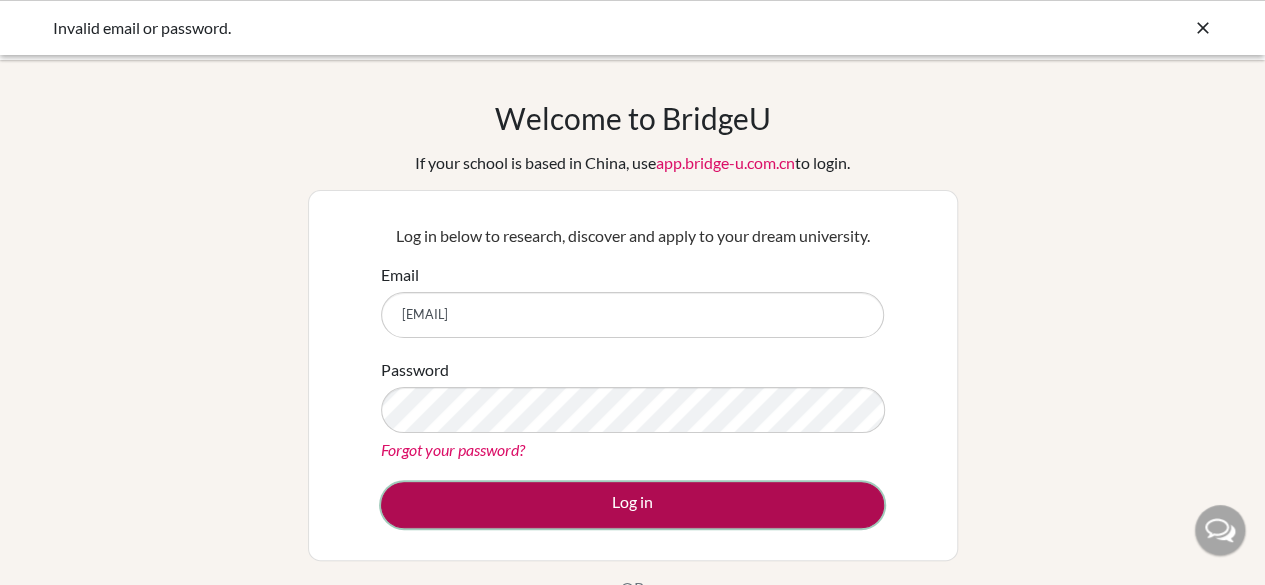 click on "Log in" at bounding box center (632, 505) 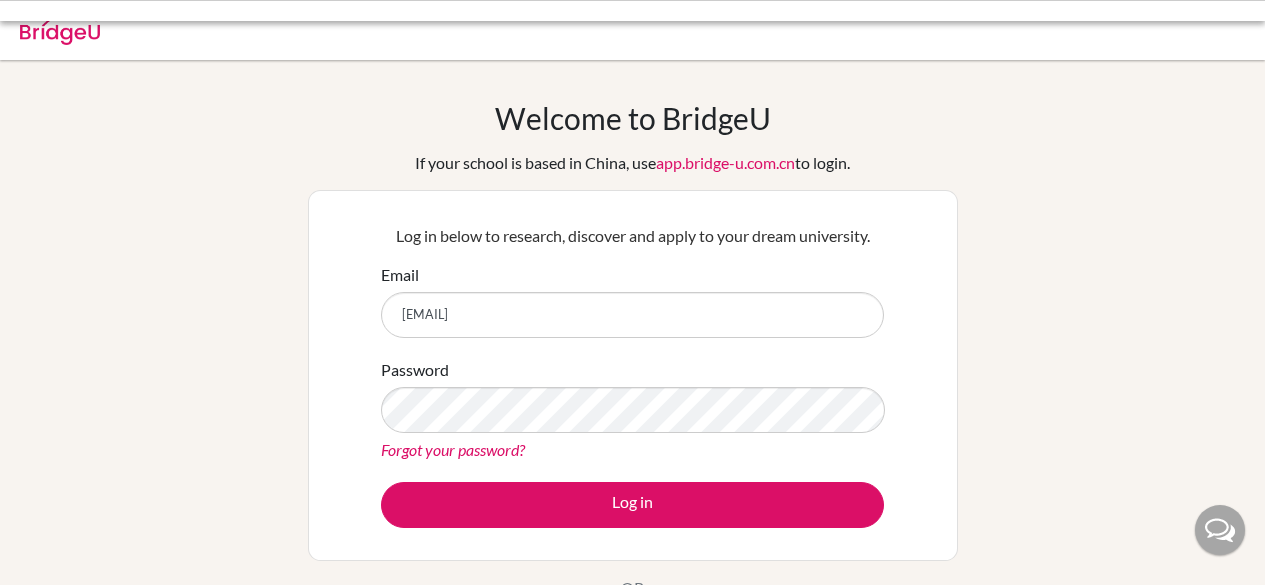 scroll, scrollTop: 0, scrollLeft: 0, axis: both 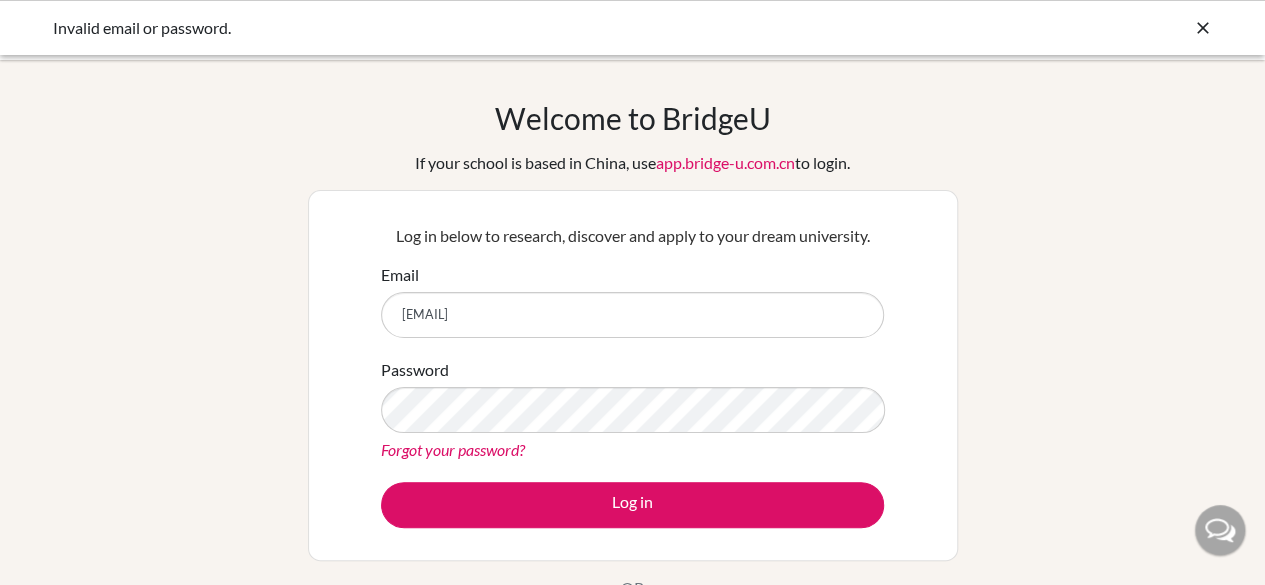 click on "Forgot your password?" at bounding box center [453, 449] 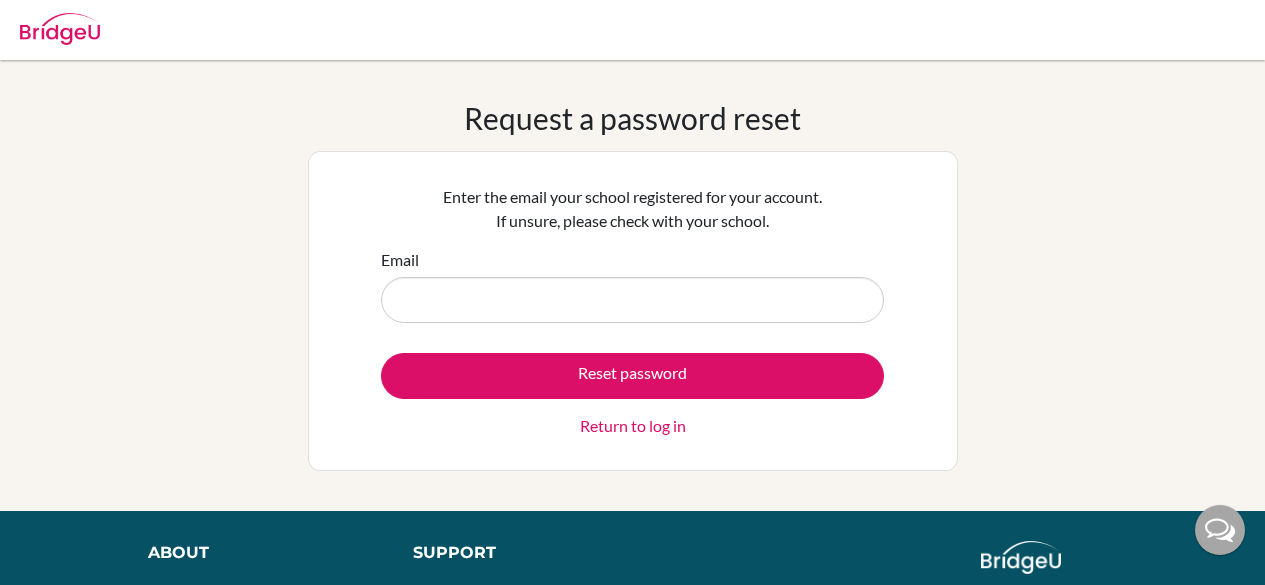 scroll, scrollTop: 0, scrollLeft: 0, axis: both 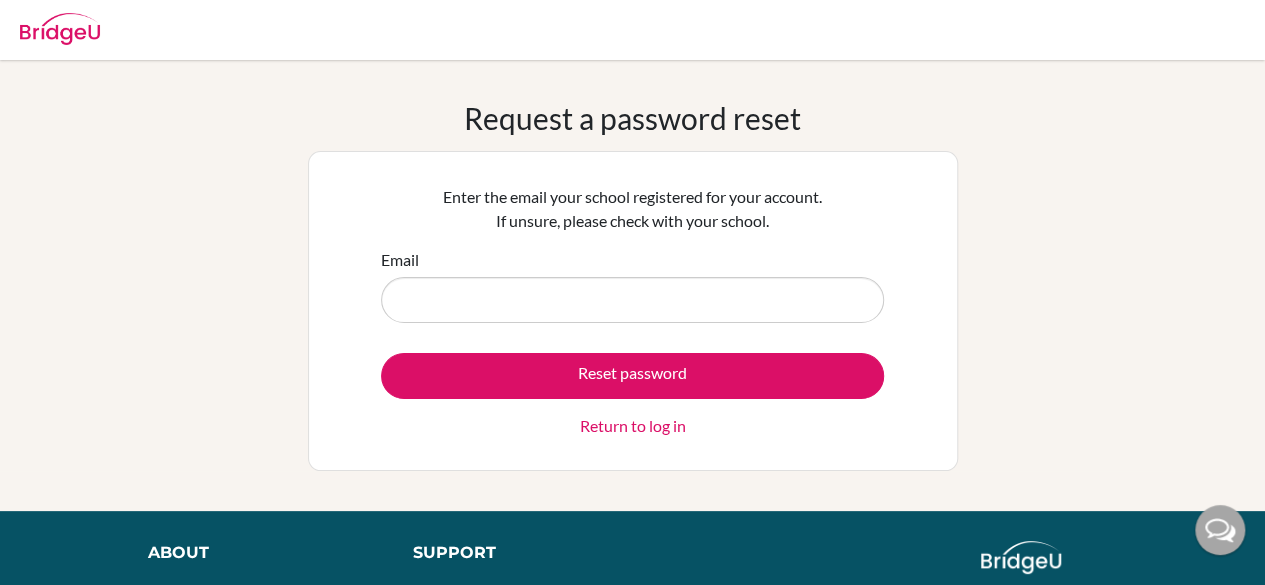 click on "Email" at bounding box center [632, 300] 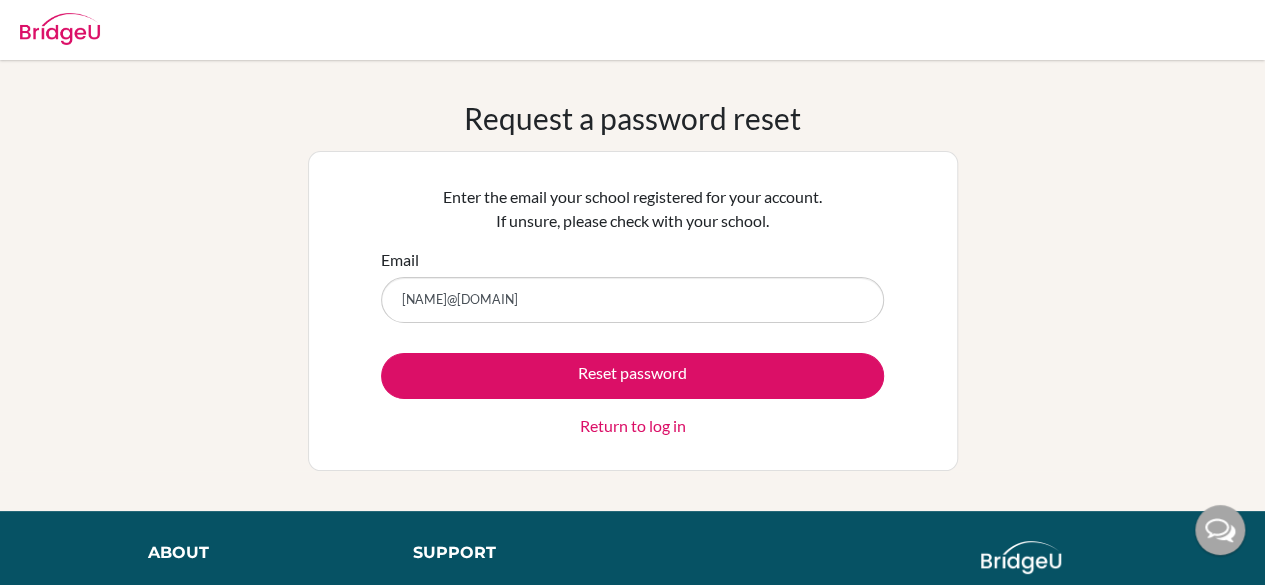 click on "nathanelcheong@sekolahciputra.sch.id" at bounding box center [632, 300] 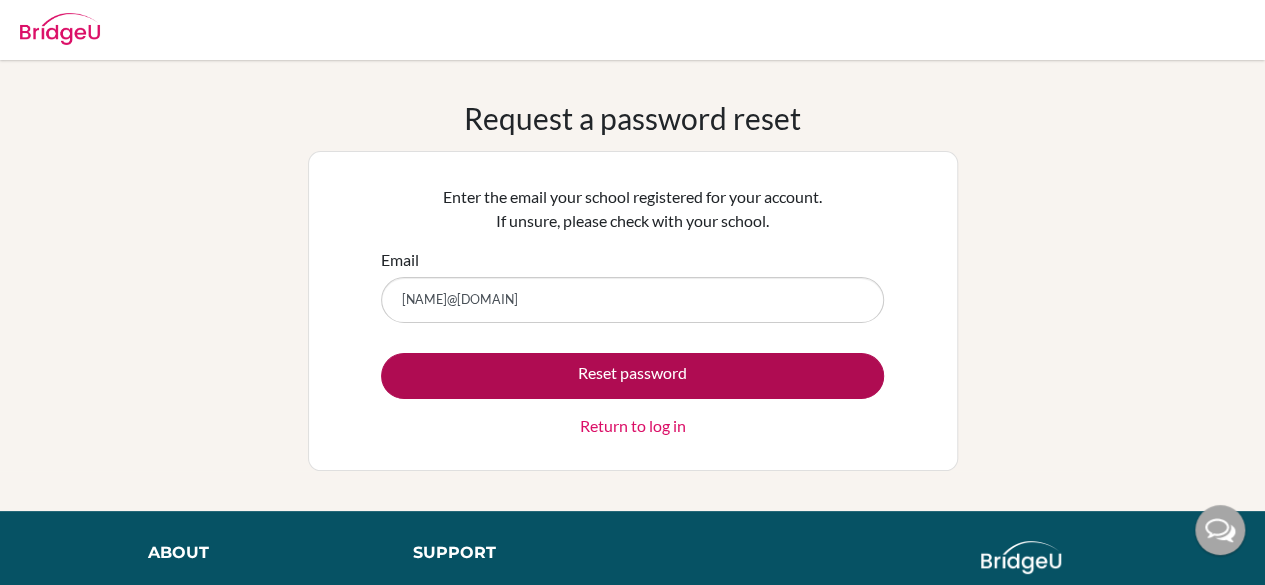 type on "nathanaelcheong@sekolahciputra.sch.id" 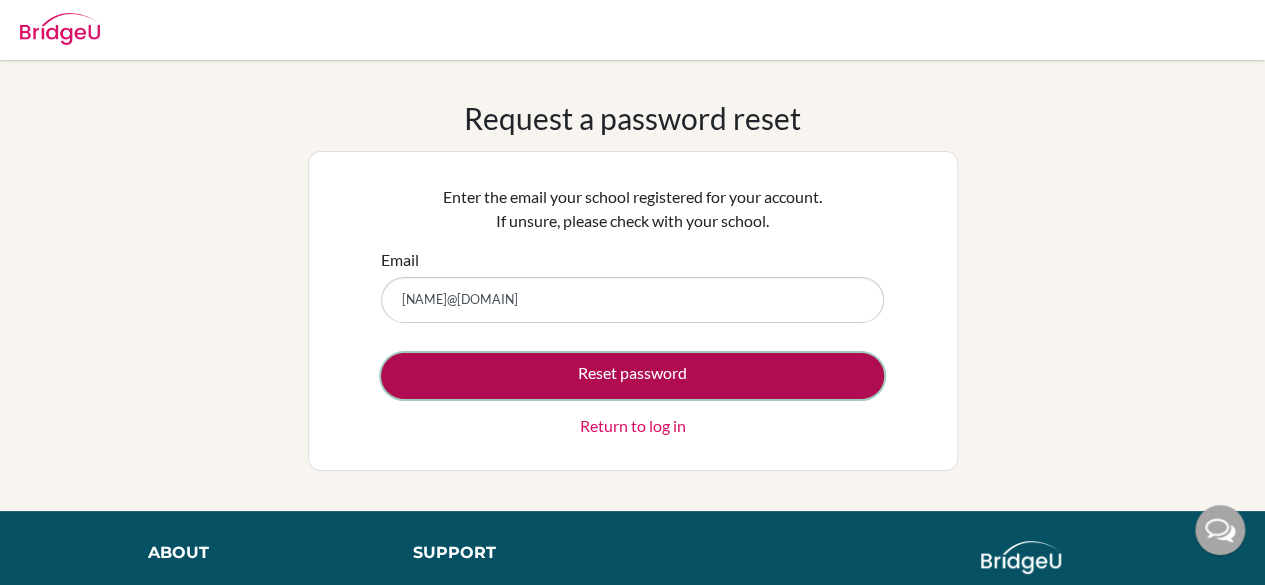 click on "Reset password" at bounding box center [632, 376] 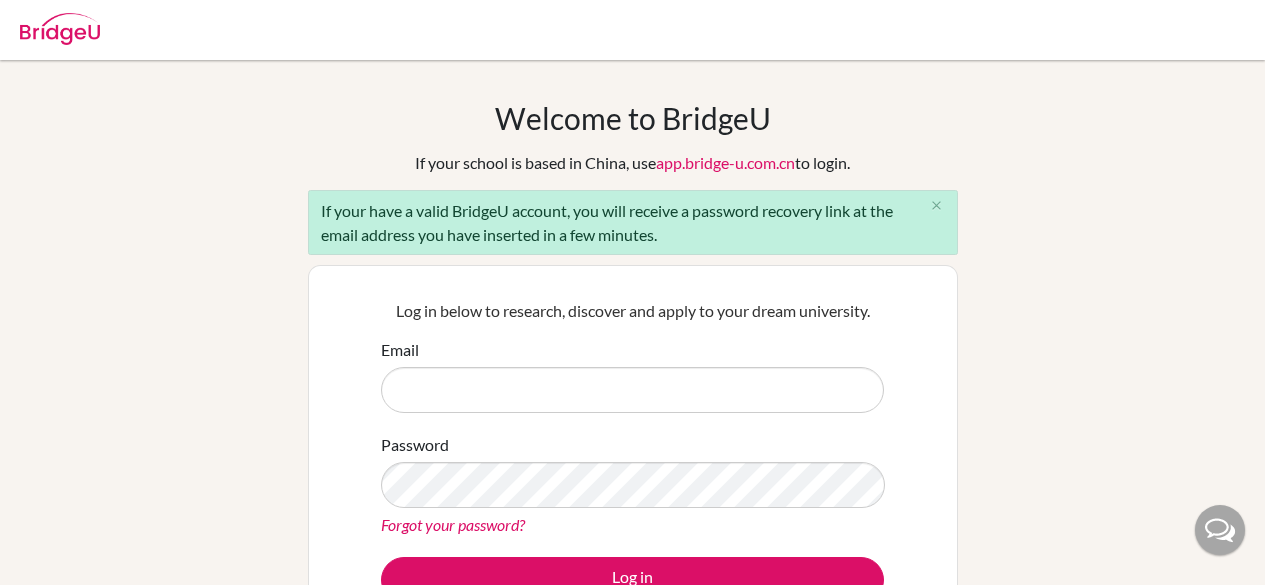 scroll, scrollTop: 0, scrollLeft: 0, axis: both 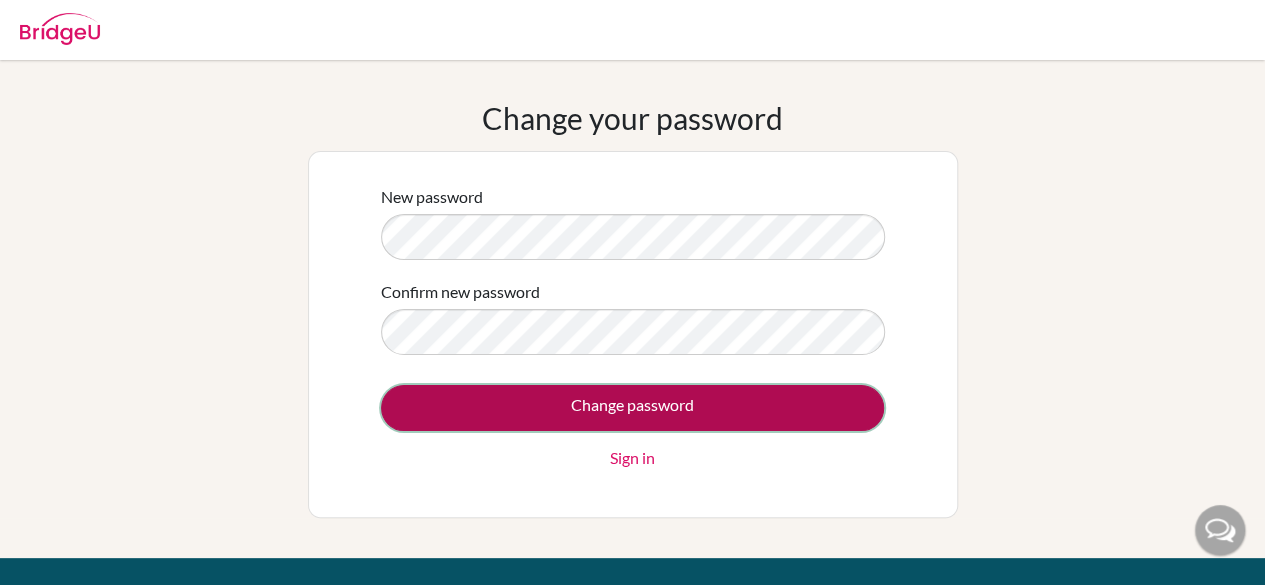 click on "Change password" at bounding box center [632, 408] 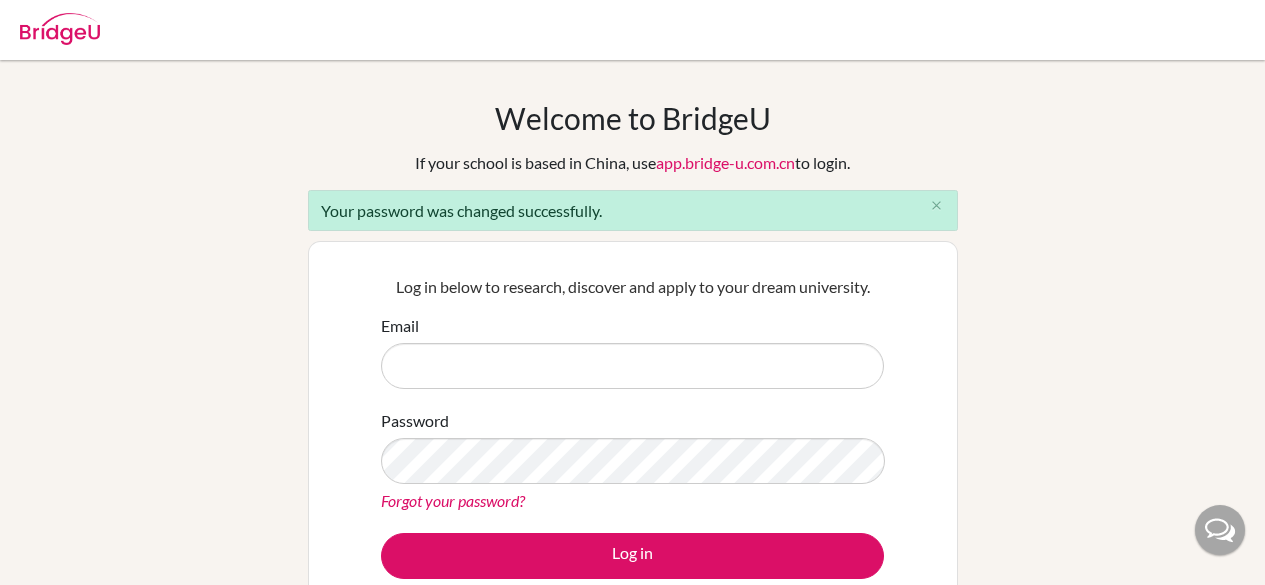 scroll, scrollTop: 0, scrollLeft: 0, axis: both 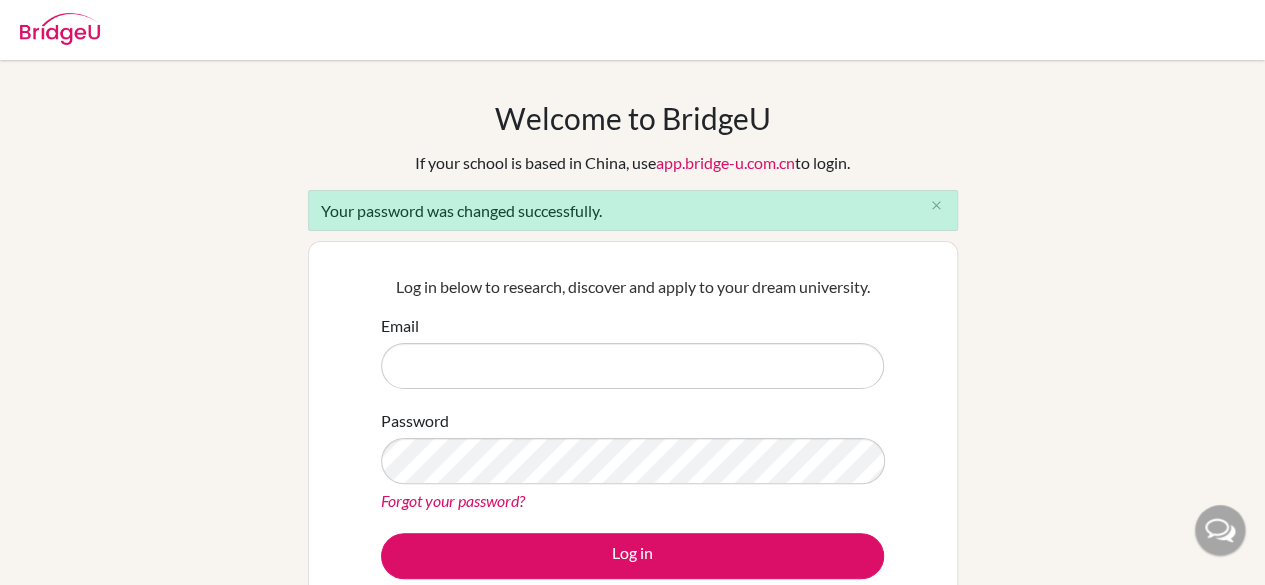 click on "Email" at bounding box center (632, 366) 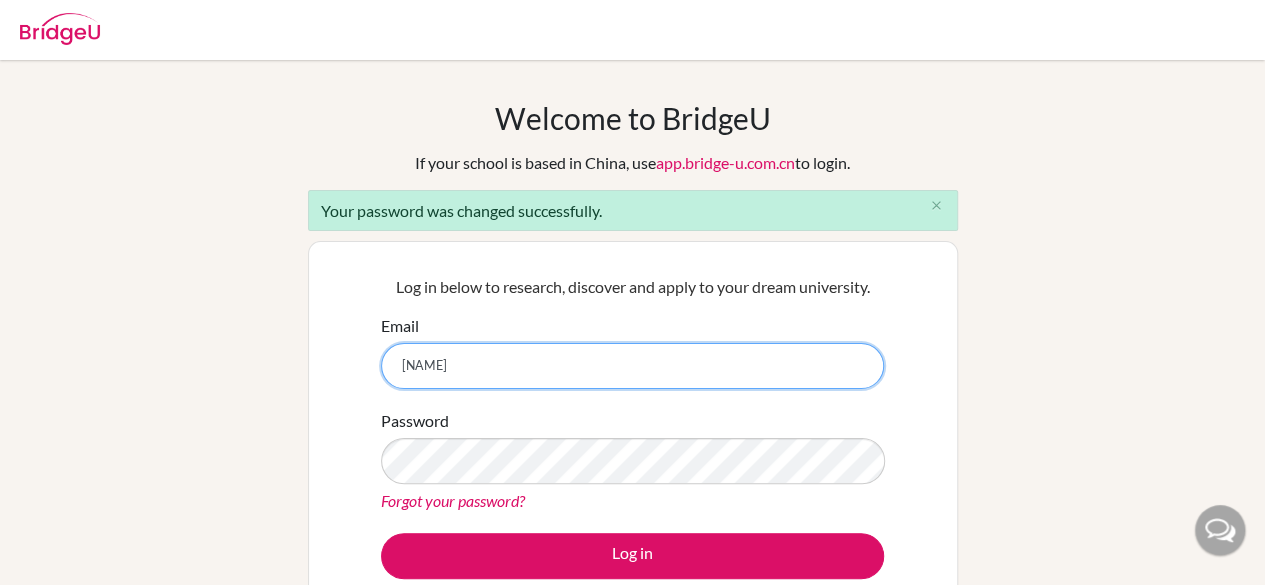 type on "[EMAIL]" 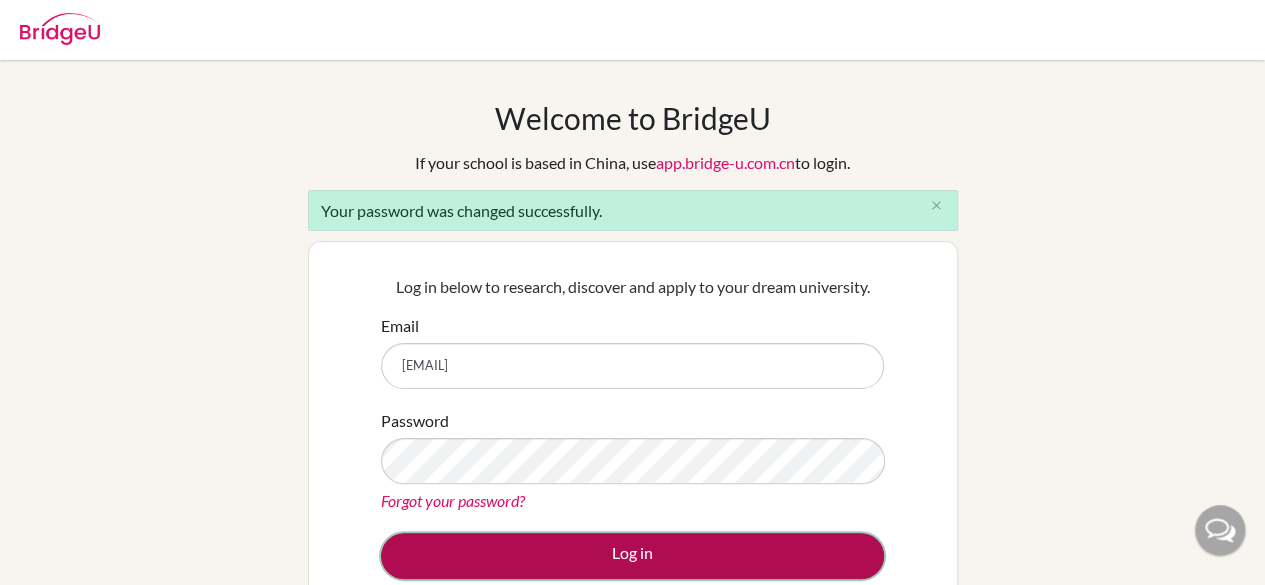click on "Log in" at bounding box center (632, 556) 